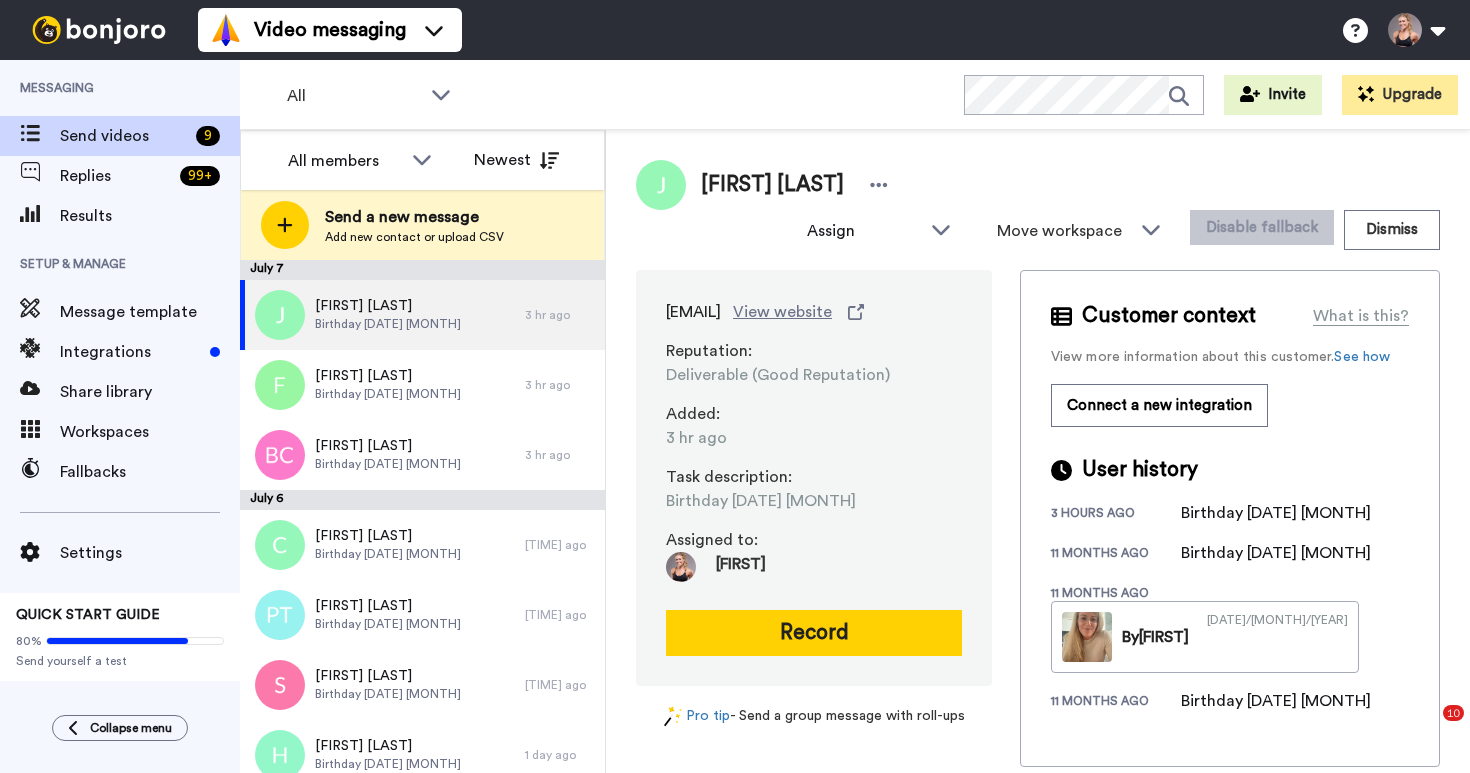 scroll, scrollTop: 0, scrollLeft: 0, axis: both 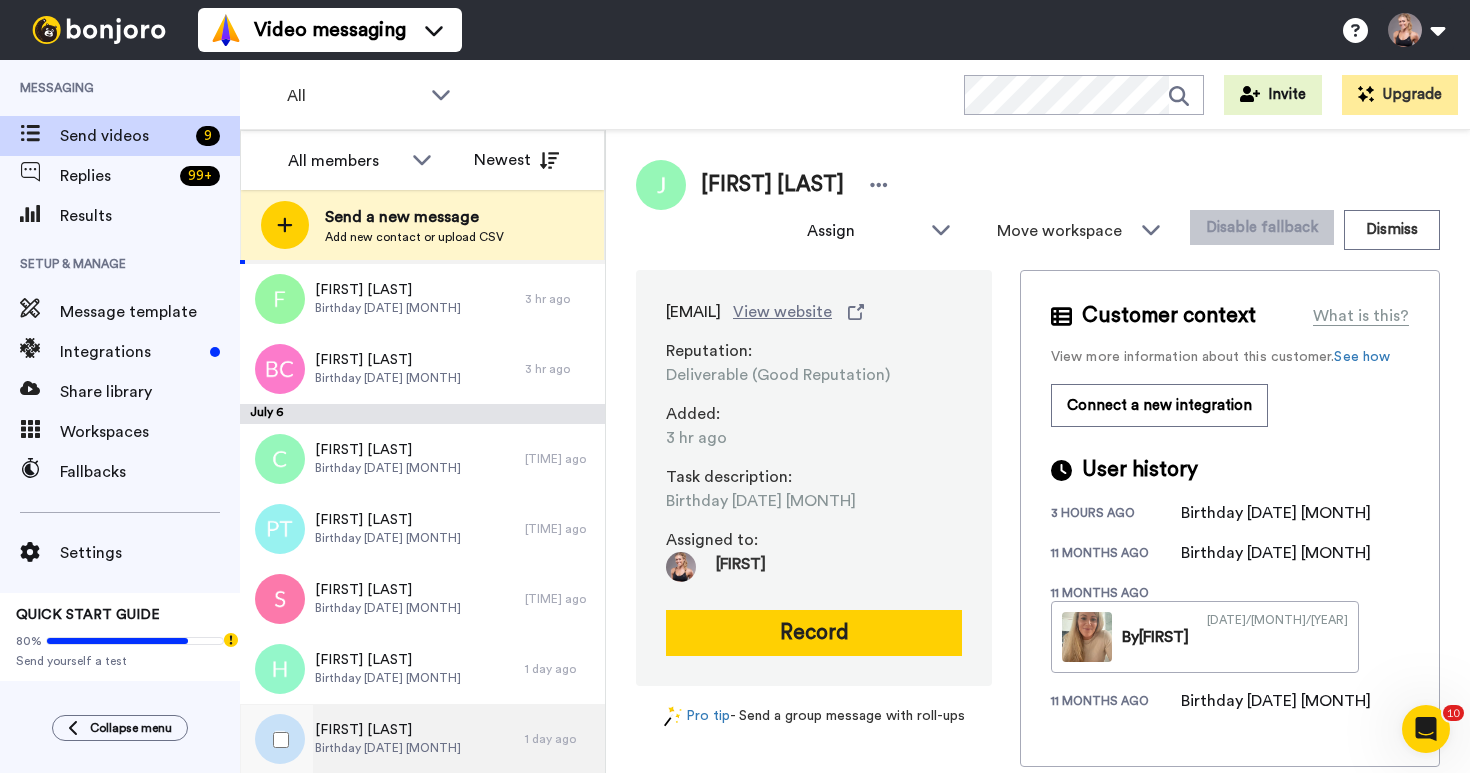 click on "Birthday [DATE] [MONTH]" at bounding box center [388, 238] 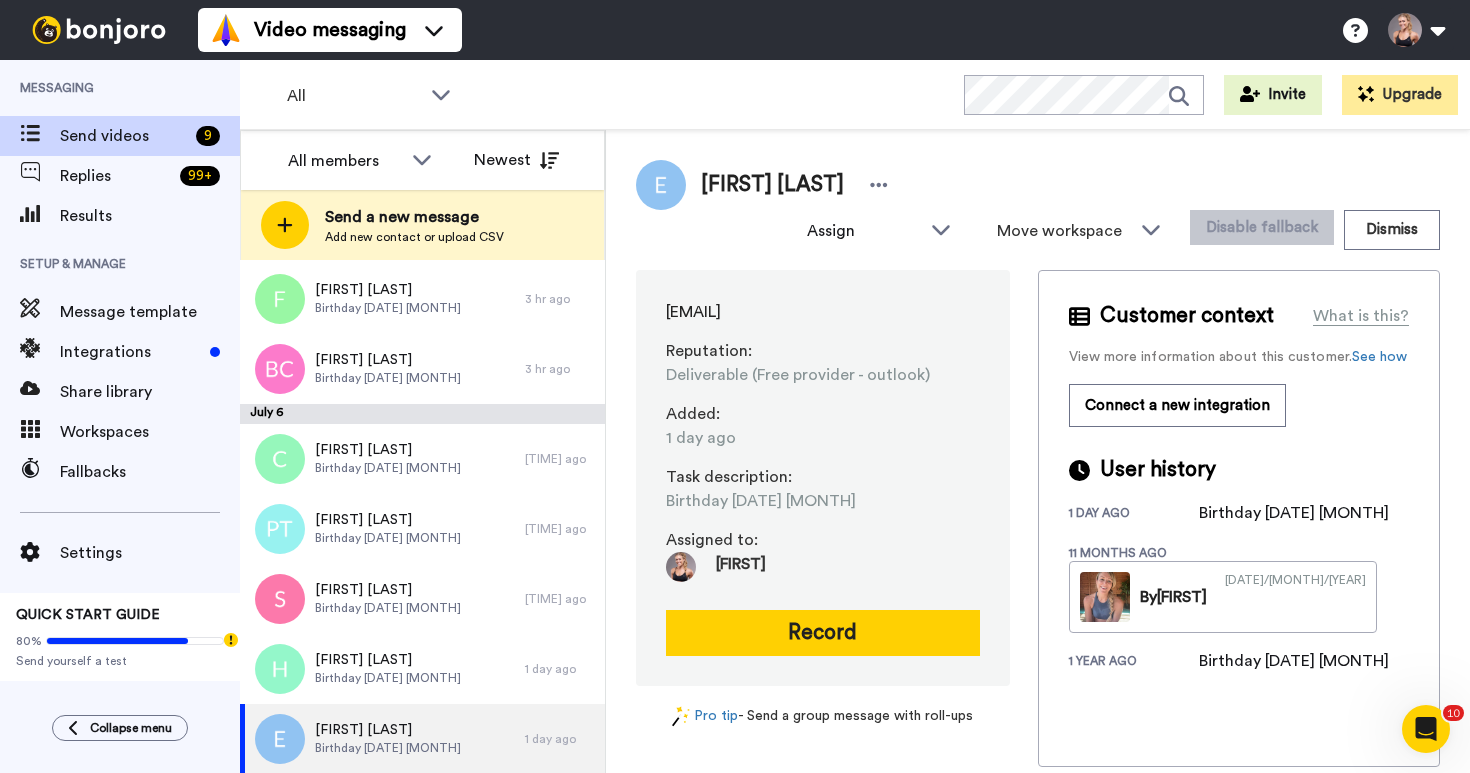 drag, startPoint x: 850, startPoint y: 317, endPoint x: 681, endPoint y: 289, distance: 171.30382 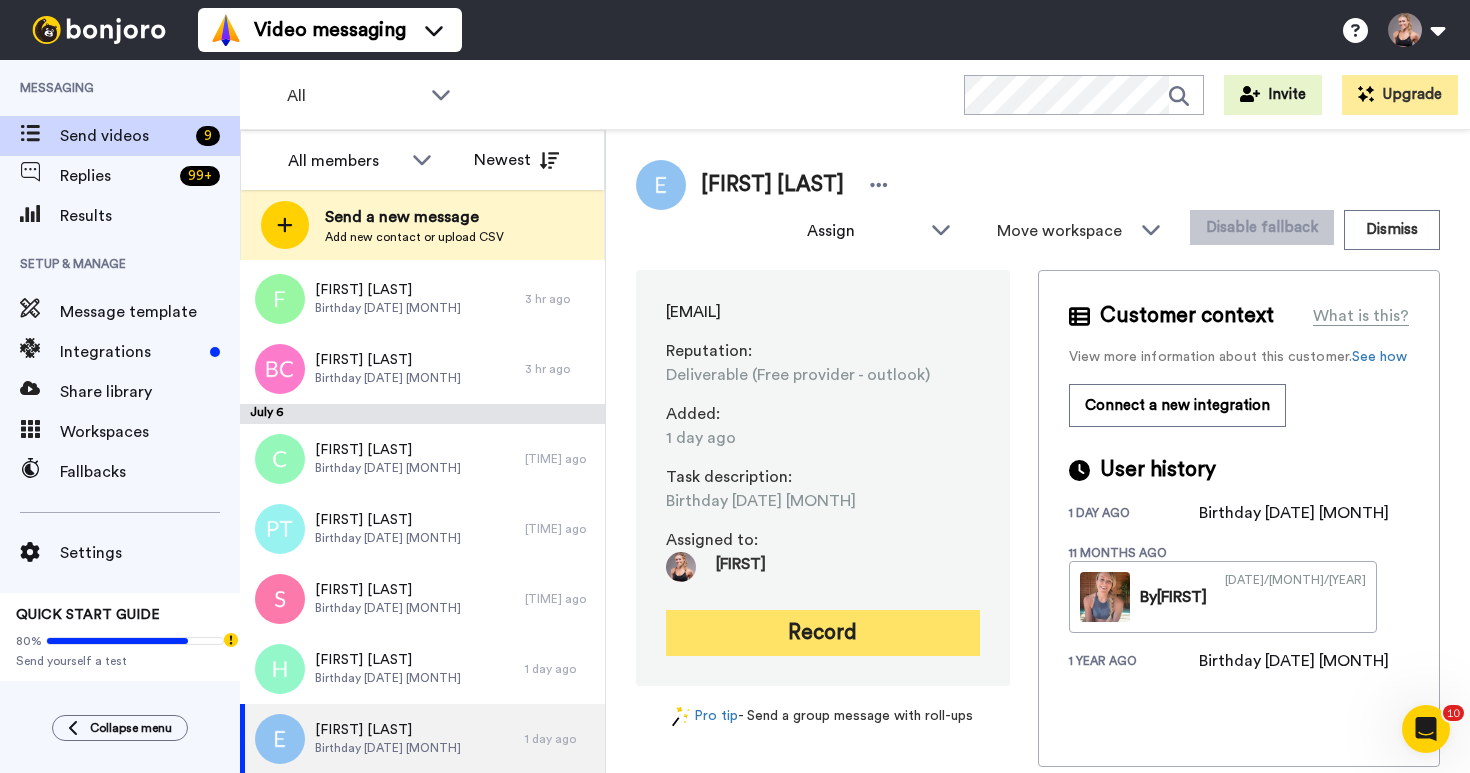 click on "Record" at bounding box center [823, 633] 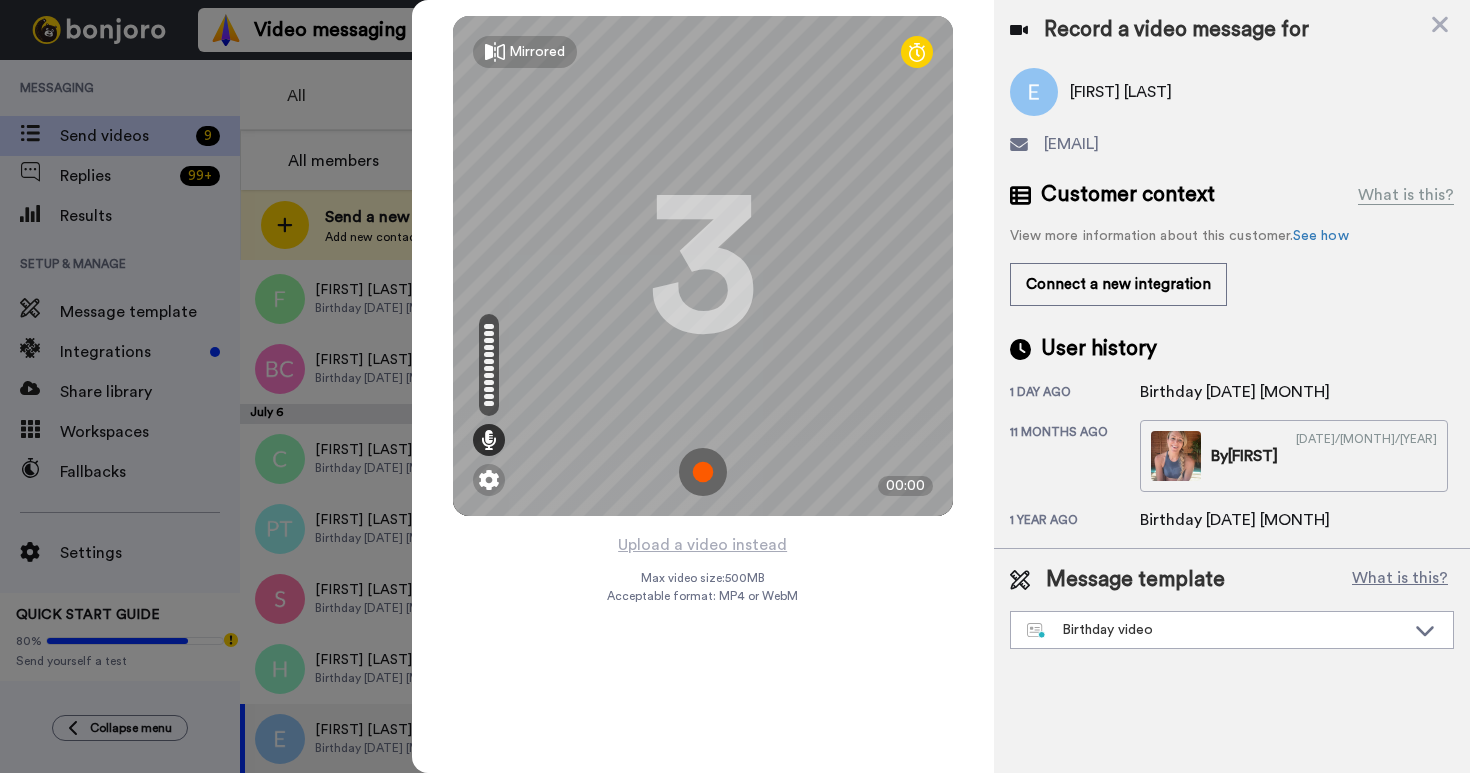 click at bounding box center [703, 472] 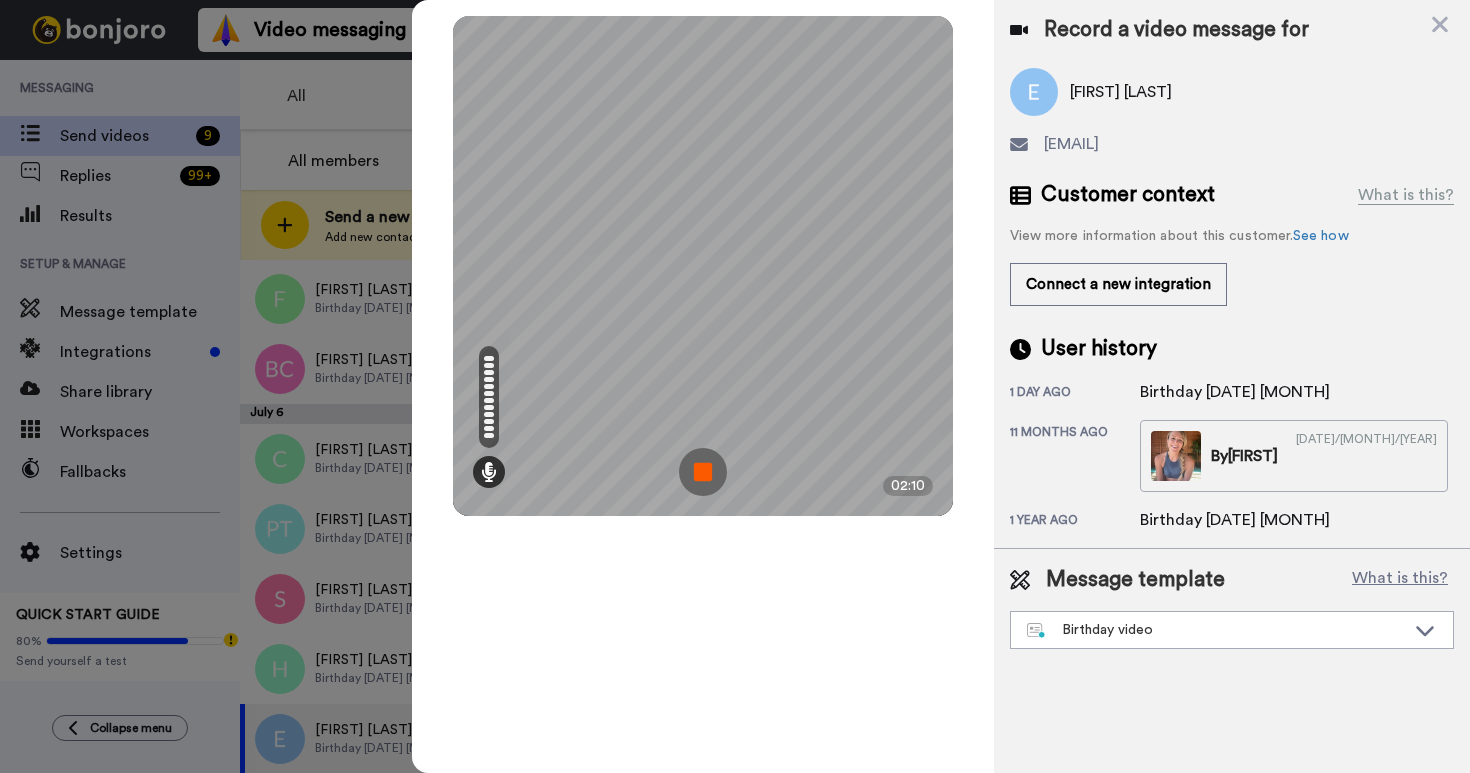 click at bounding box center (703, 472) 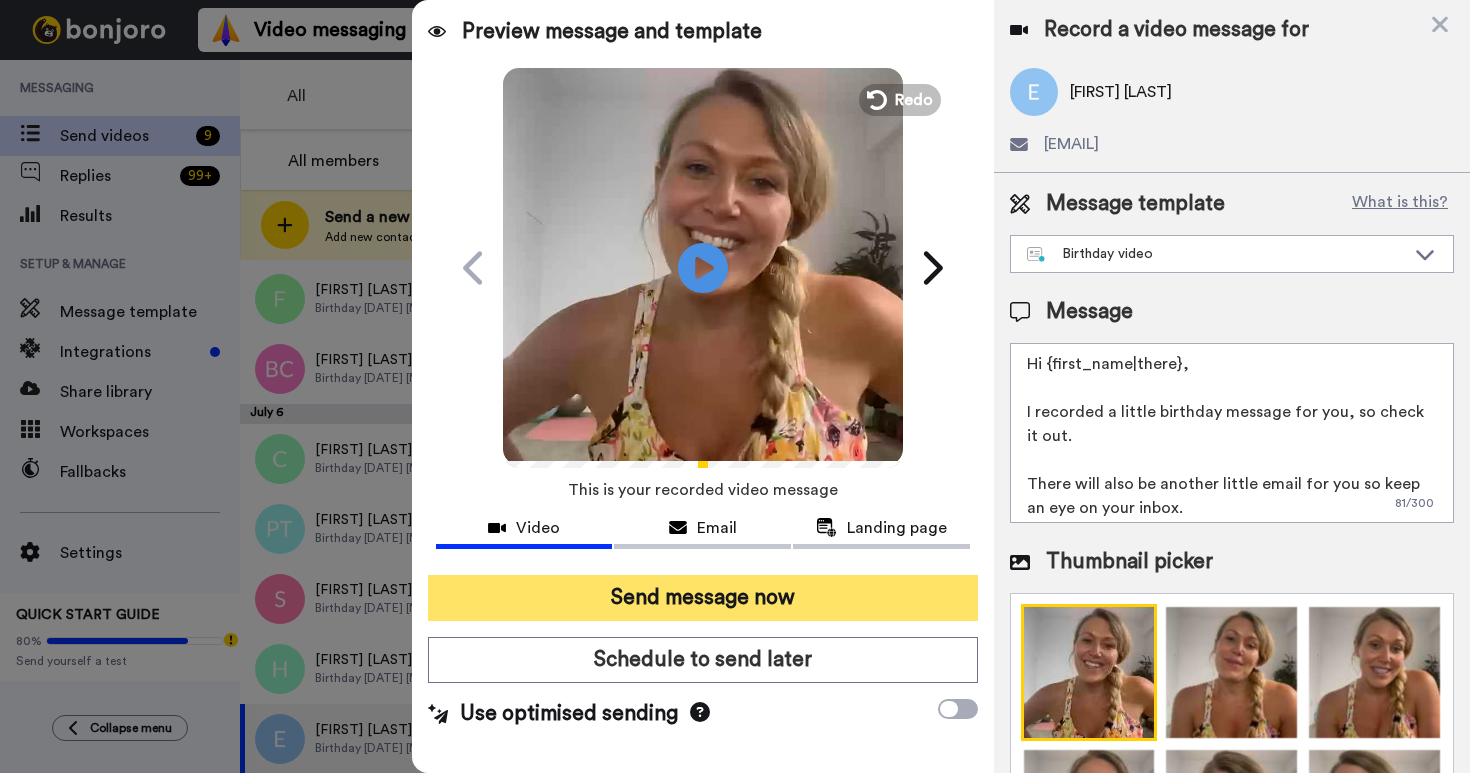 click on "Send message now" at bounding box center (703, 598) 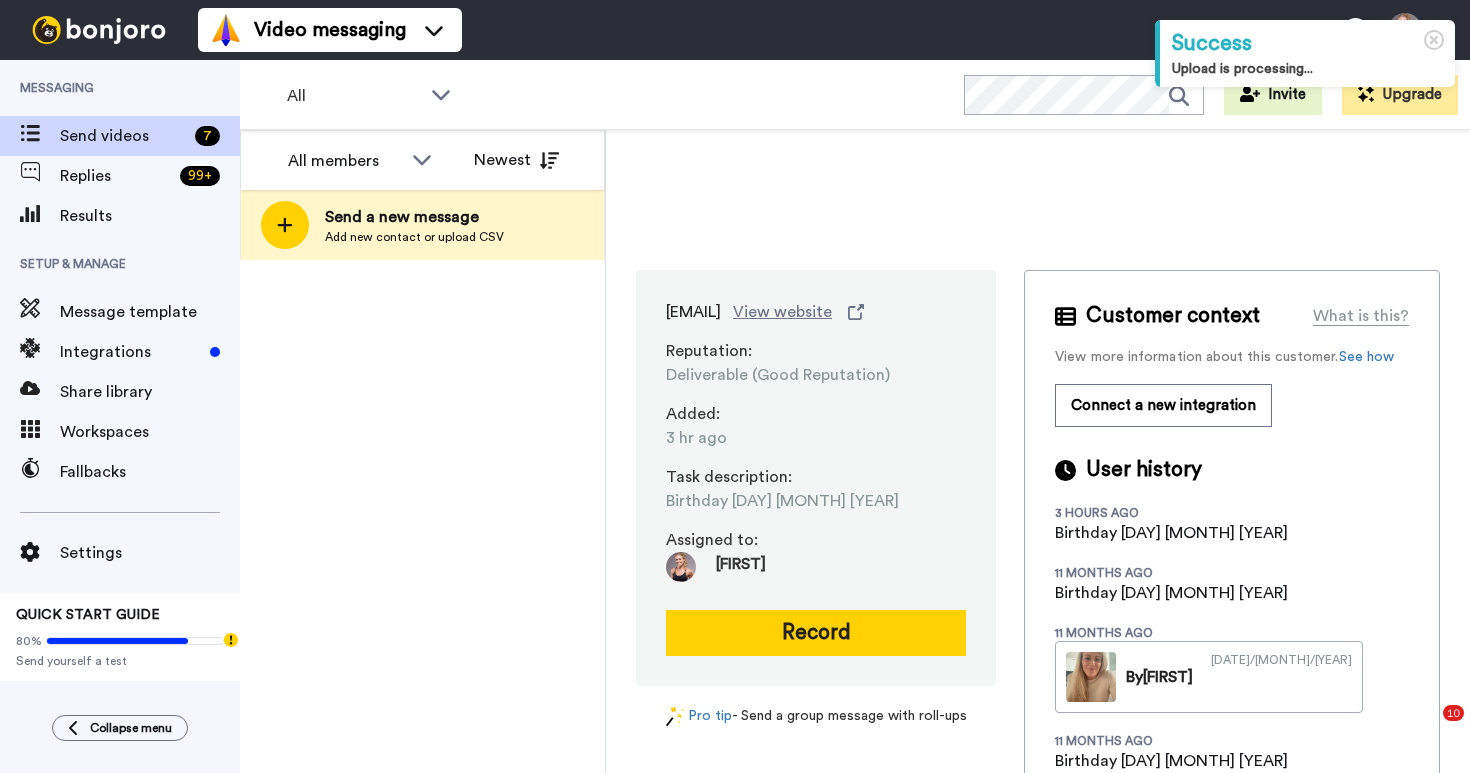 scroll, scrollTop: 0, scrollLeft: 0, axis: both 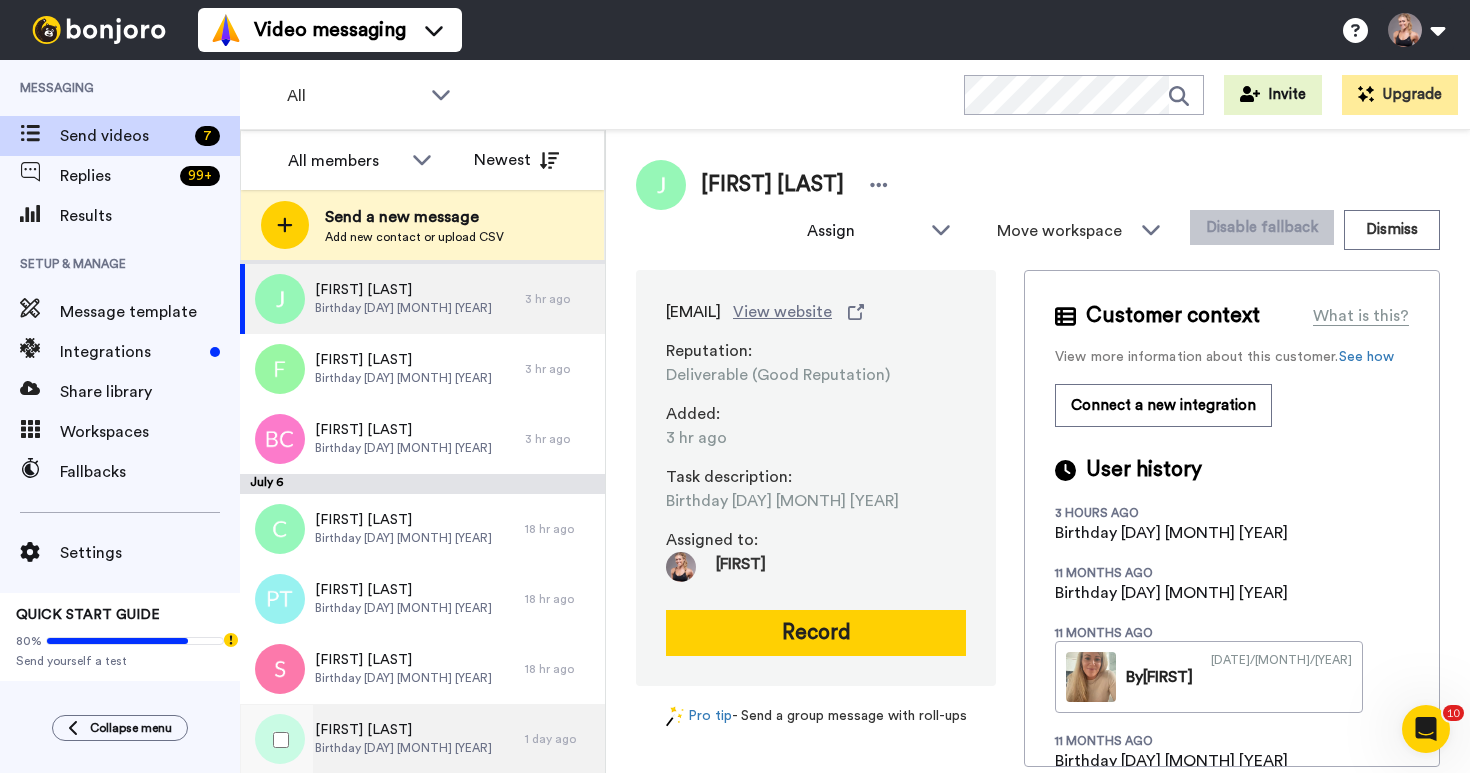 click on "Helen Clarke Birthday Sunday 6 July" at bounding box center (382, 299) 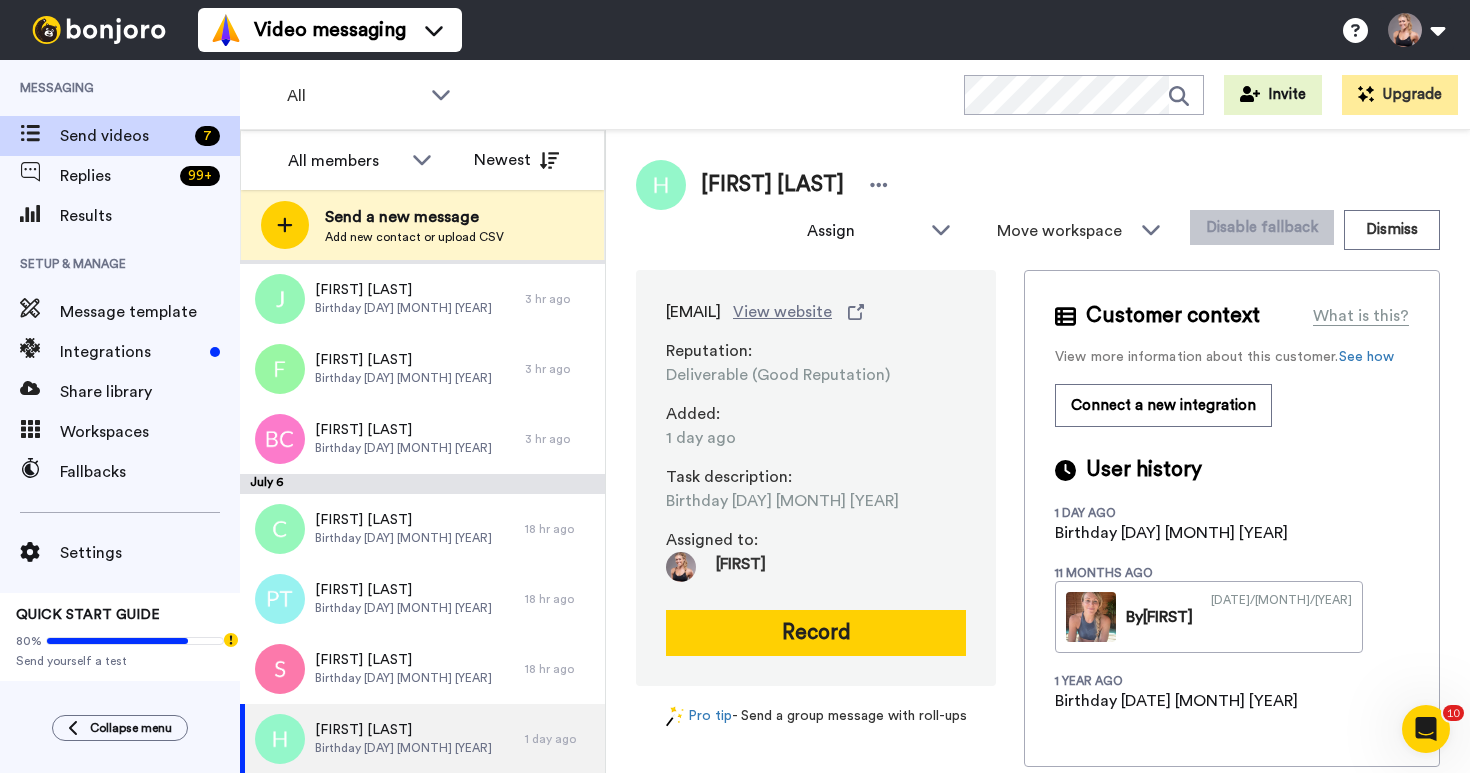 drag, startPoint x: 900, startPoint y: 315, endPoint x: 681, endPoint y: 292, distance: 220.20445 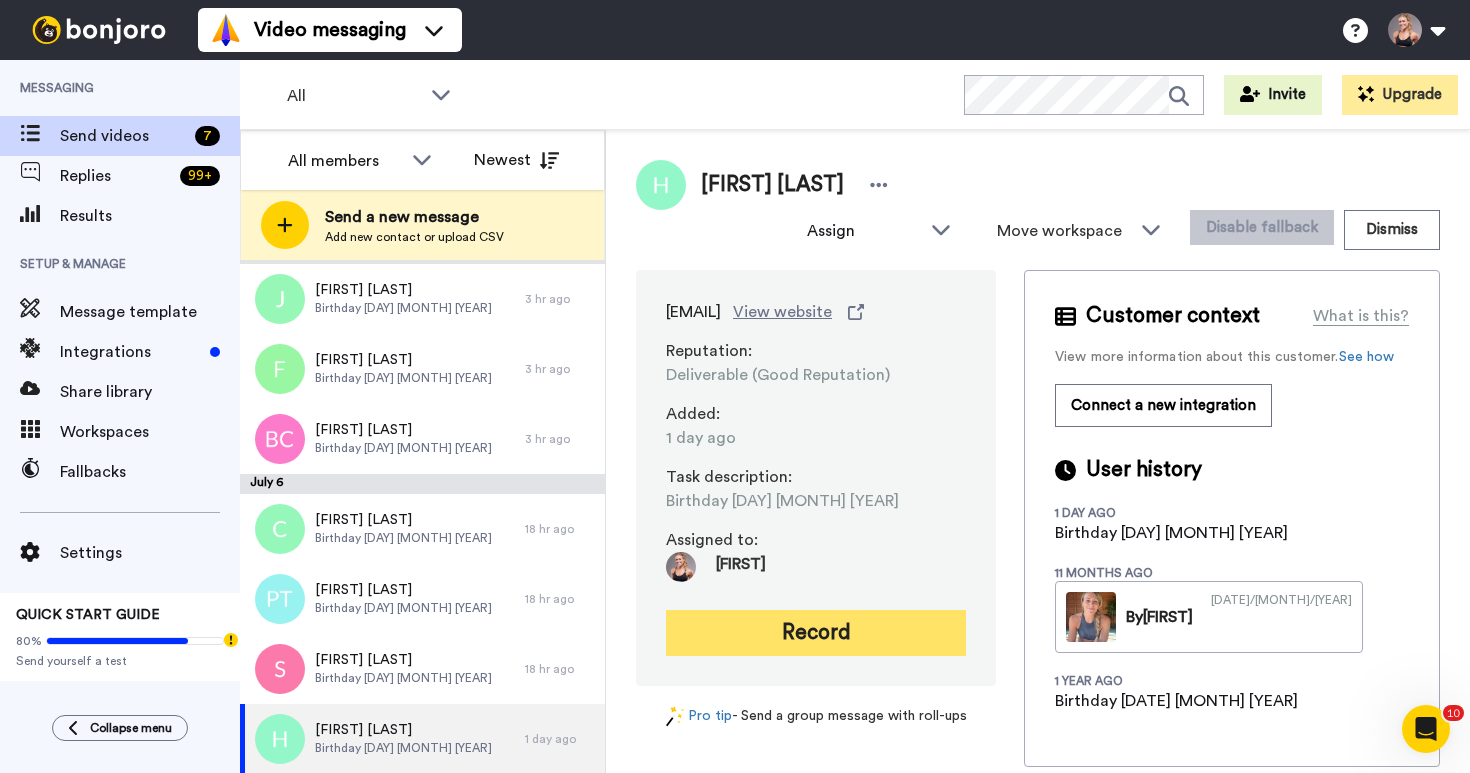 click on "Record" at bounding box center (816, 633) 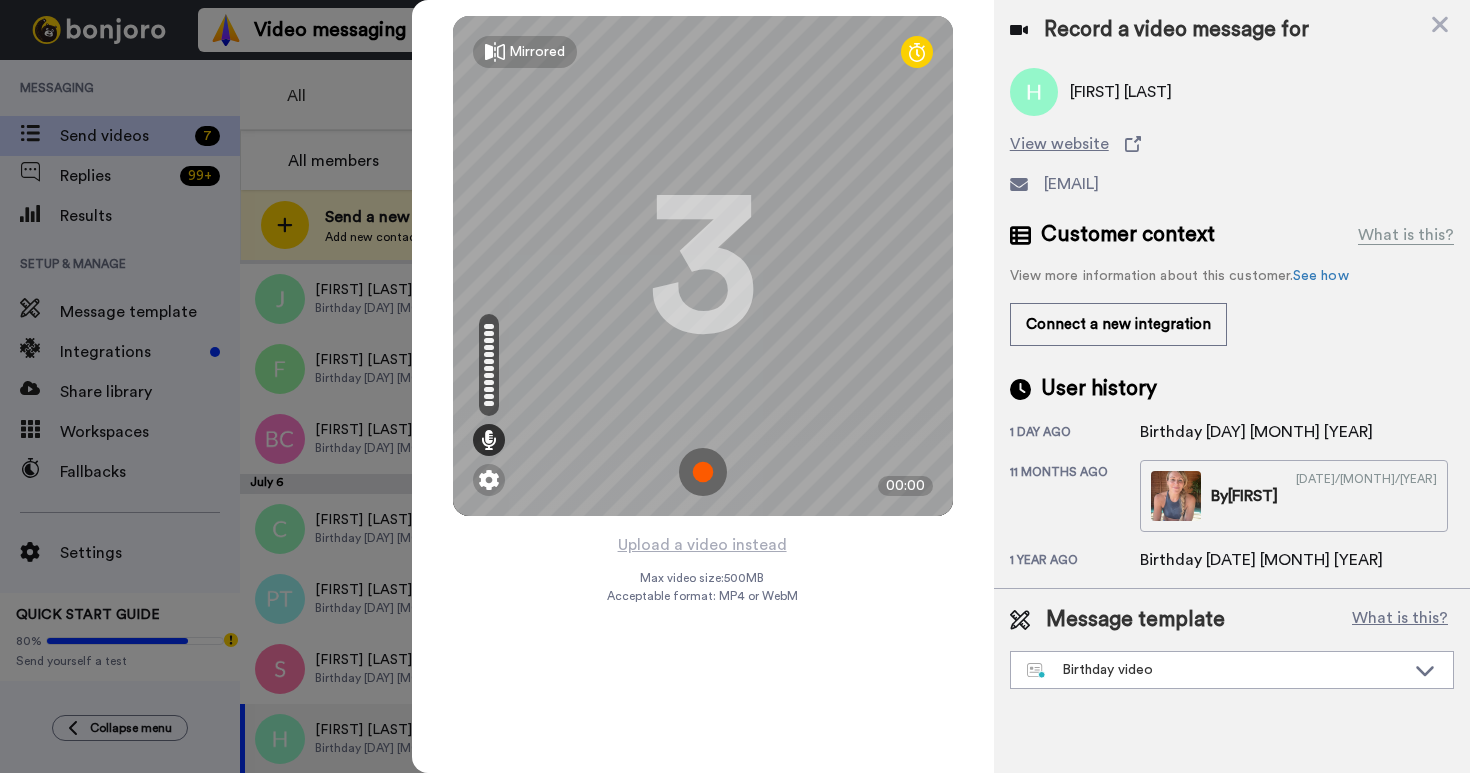 click at bounding box center (703, 472) 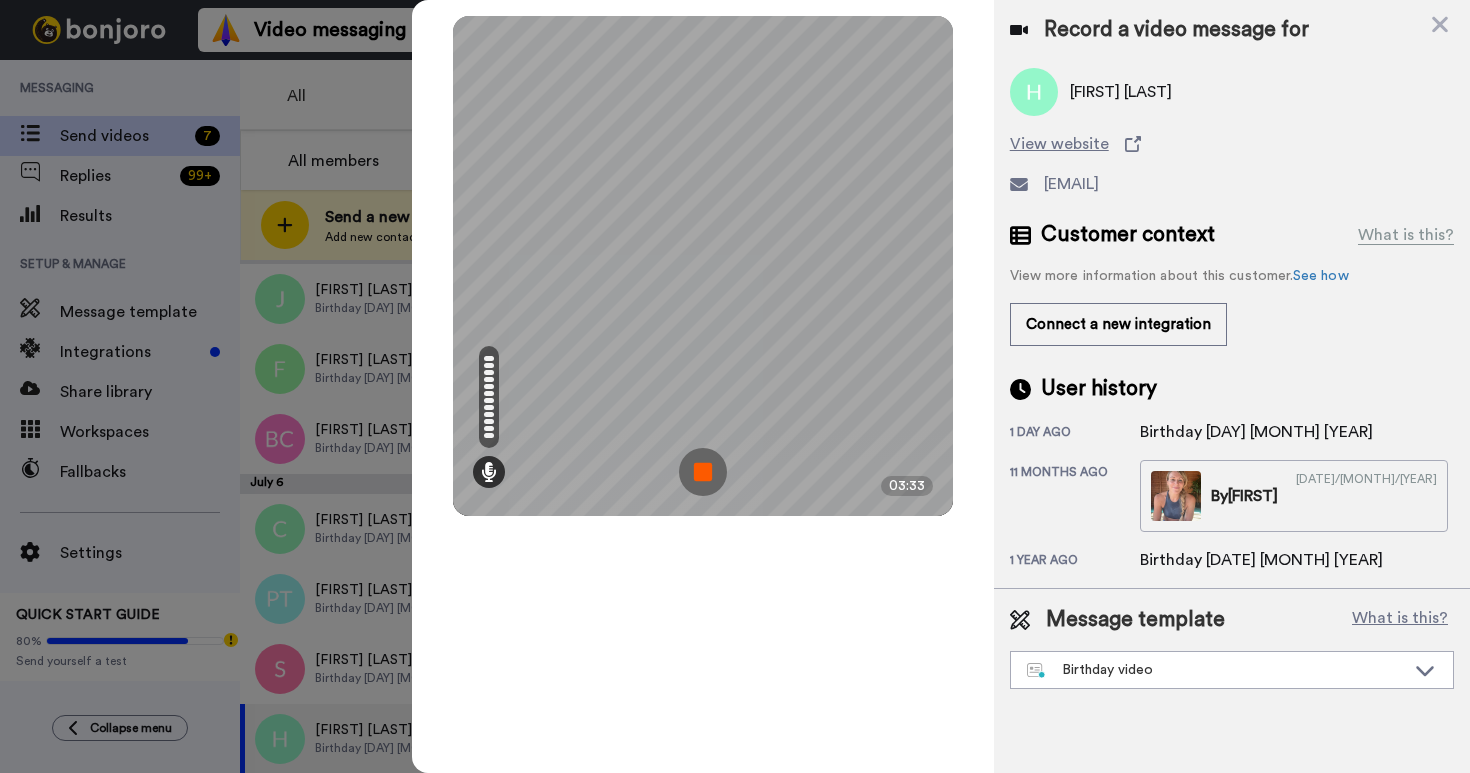 click at bounding box center [703, 472] 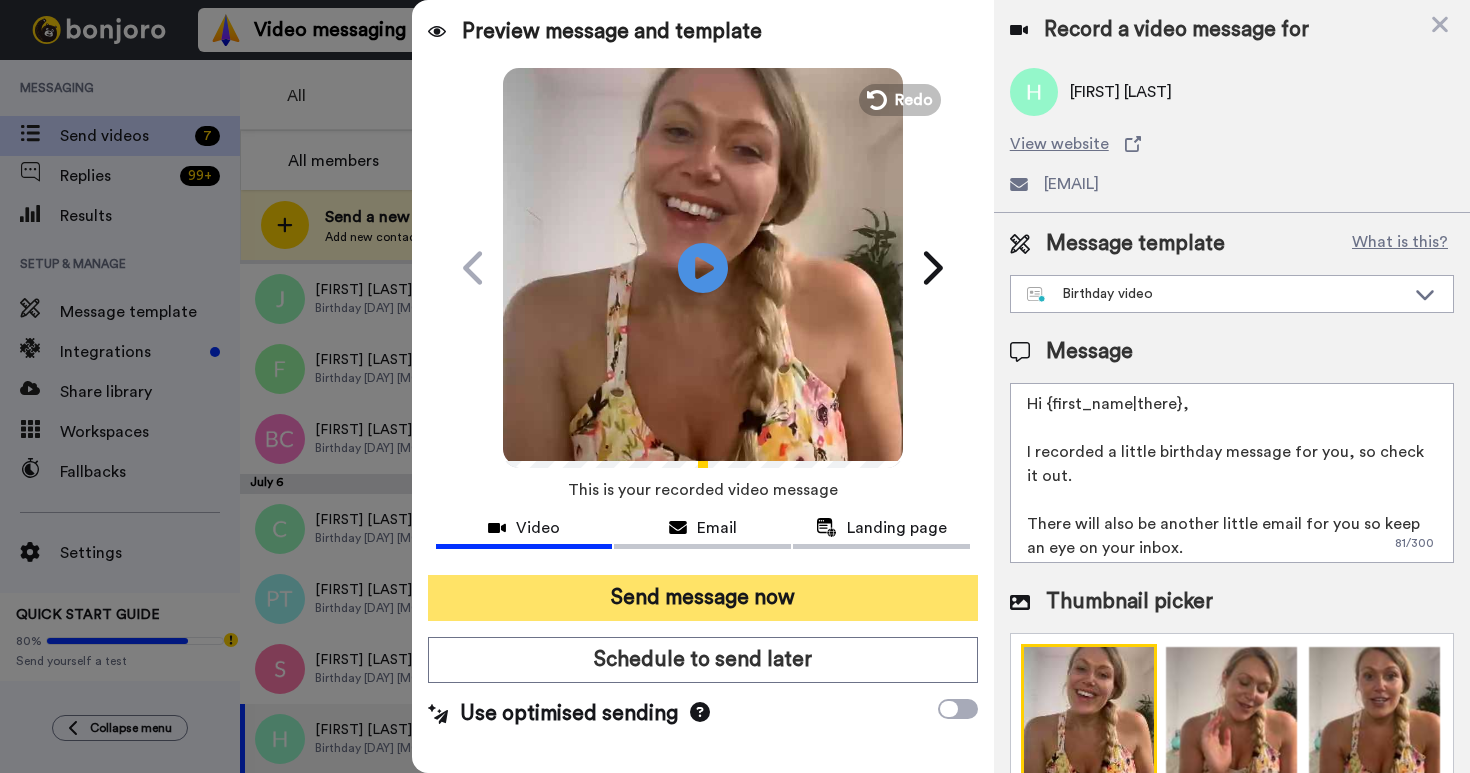 click on "Send message now" at bounding box center (703, 598) 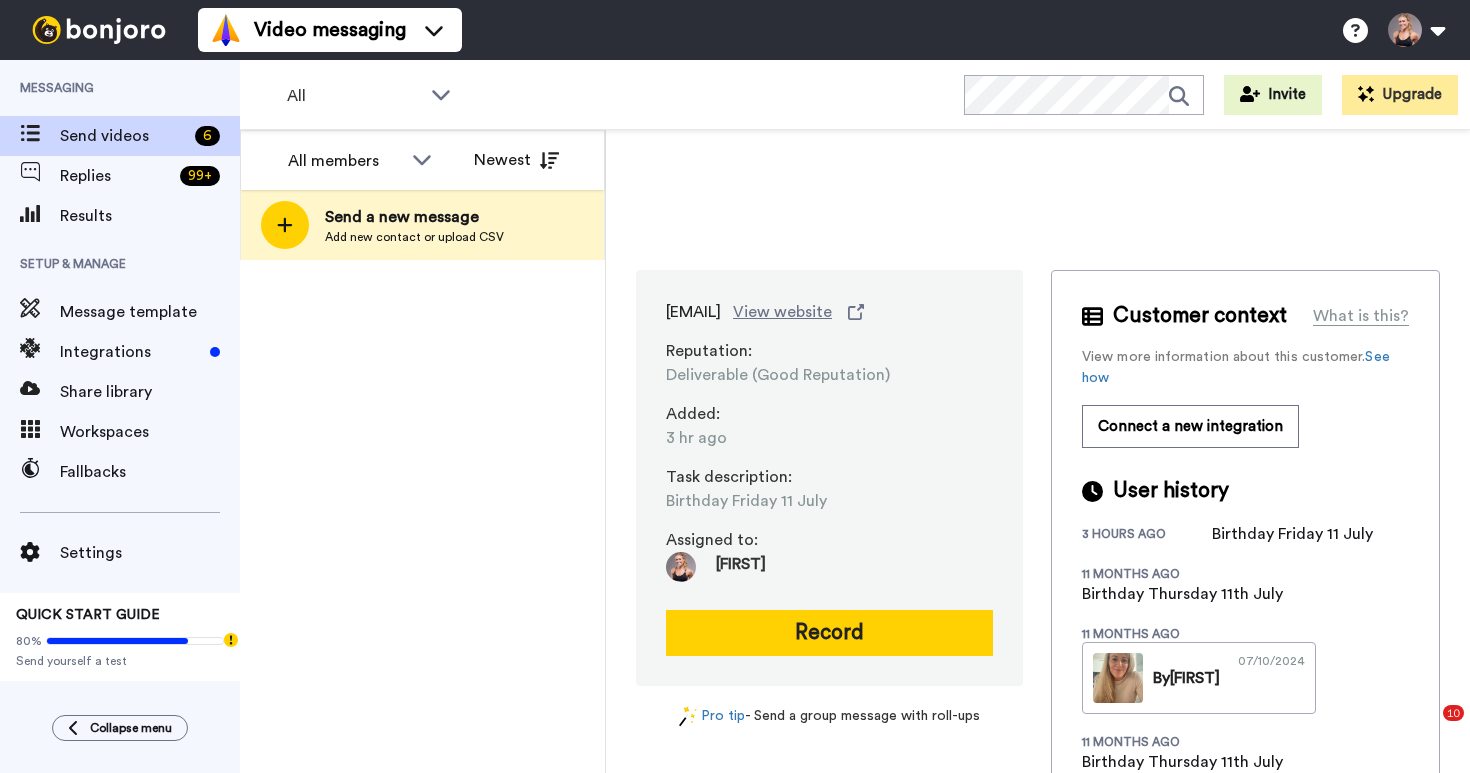scroll, scrollTop: 0, scrollLeft: 0, axis: both 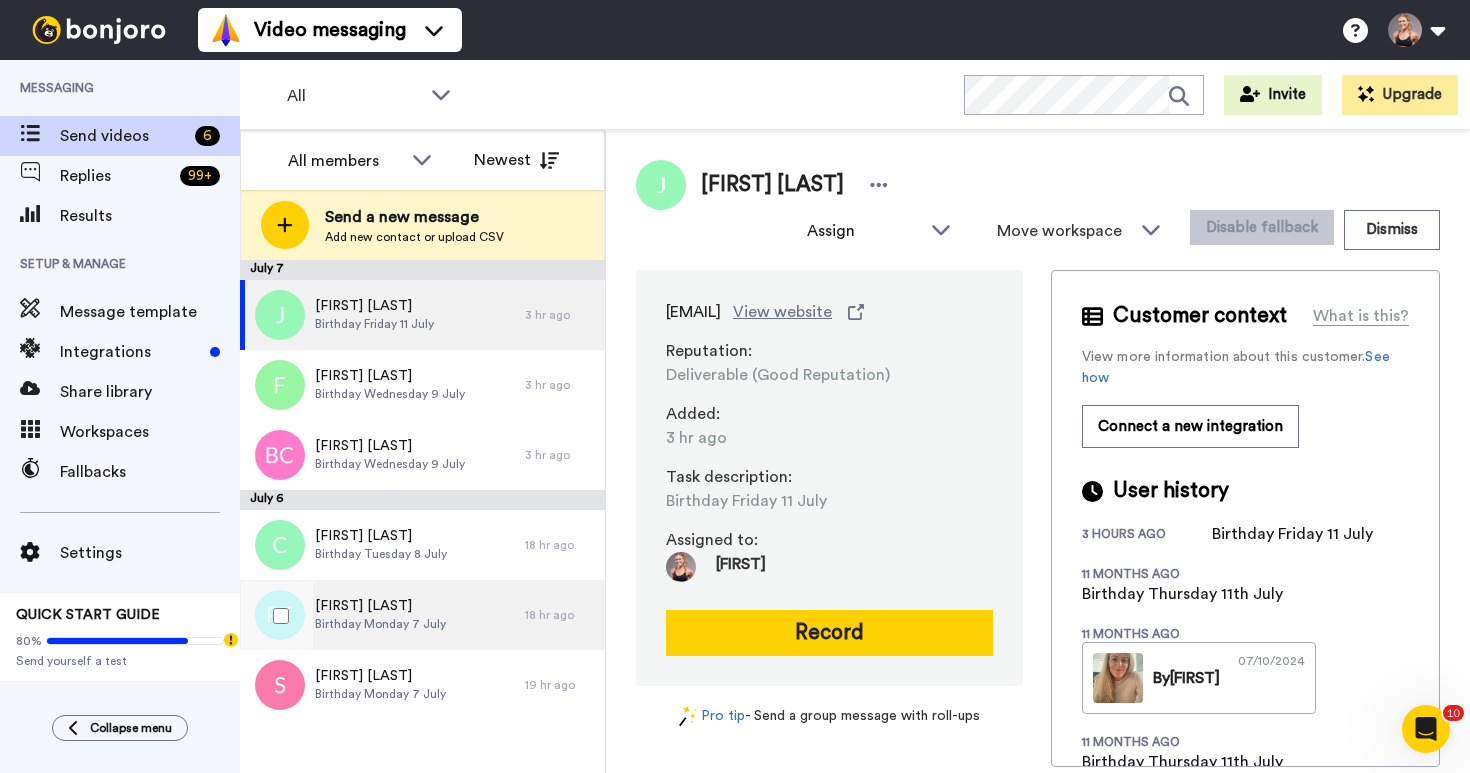 click on "[FIRST] [LAST]" at bounding box center [374, 306] 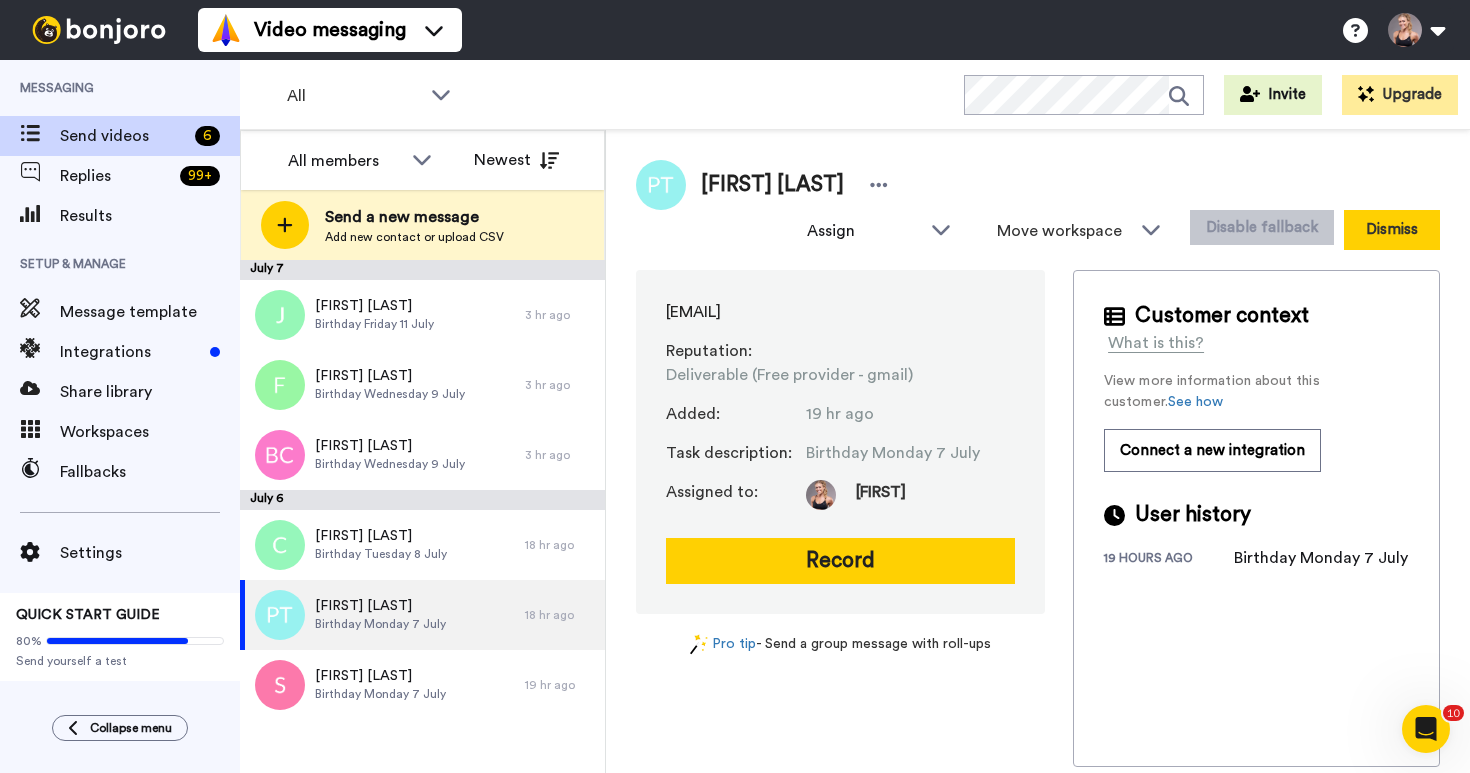 click on "Dismiss" at bounding box center (1392, 230) 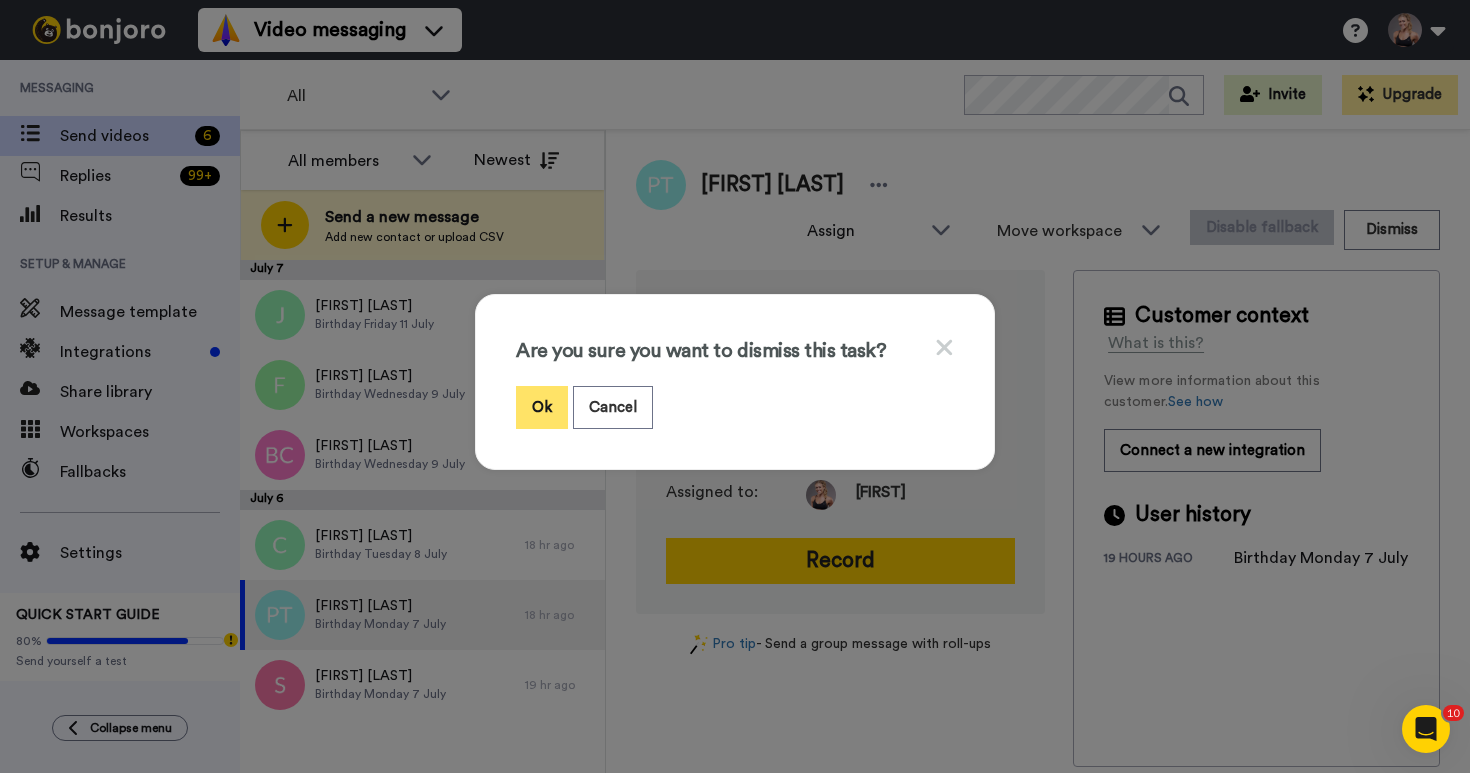 click on "Ok" at bounding box center (542, 407) 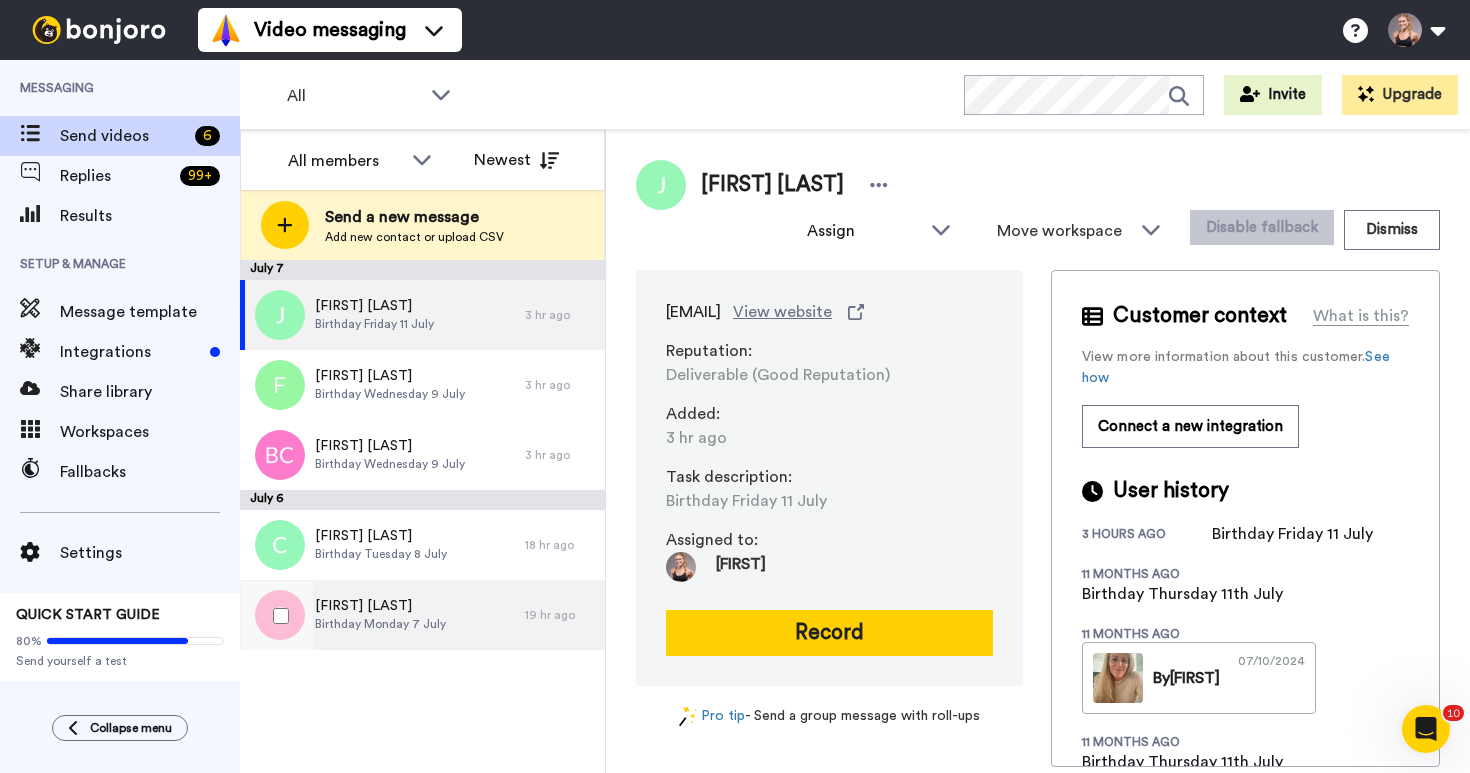 click on "Birthday [DATE] [MONTH]" at bounding box center [374, 324] 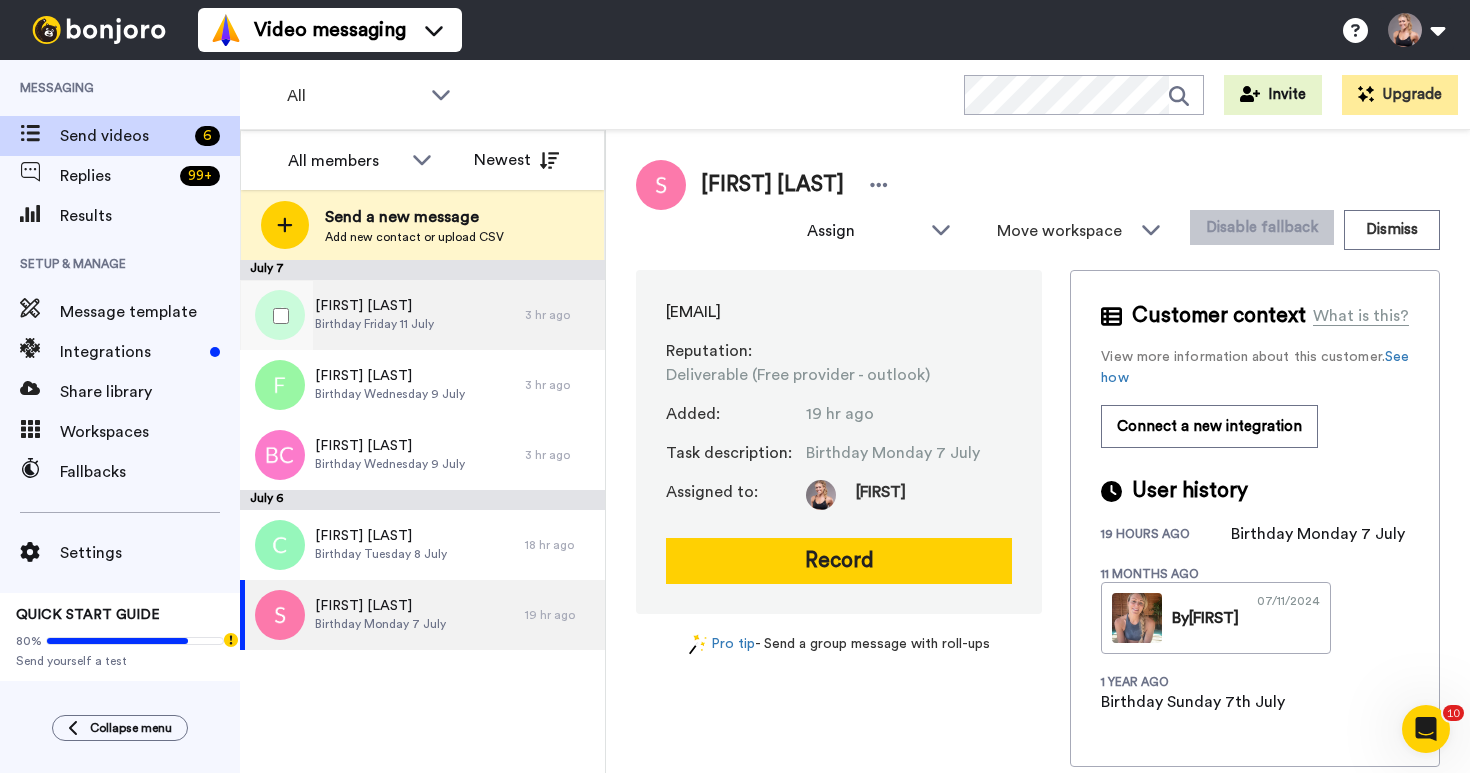 drag, startPoint x: 898, startPoint y: 313, endPoint x: 592, endPoint y: 295, distance: 306.52896 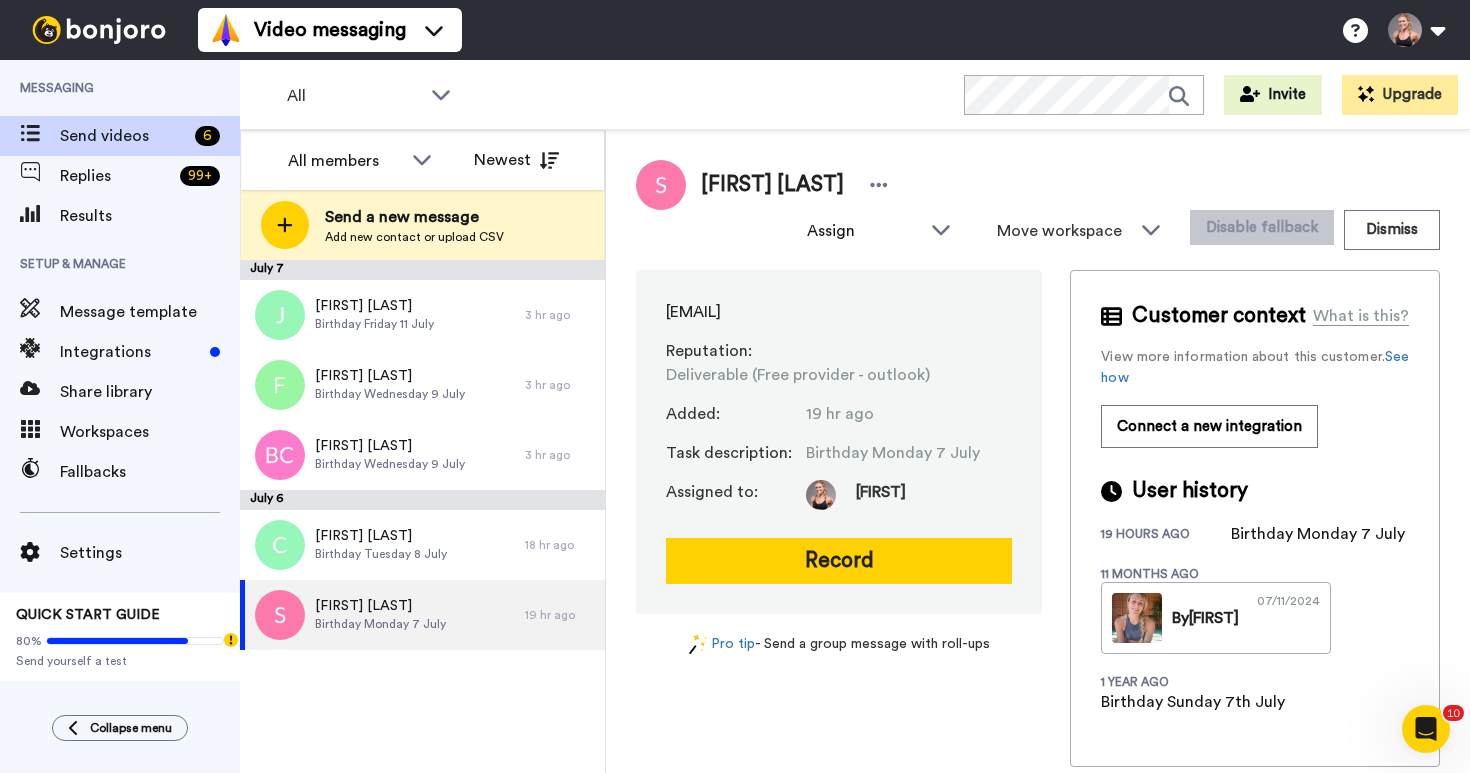 click on "shaynapearson@outlook.com" at bounding box center [839, 312] 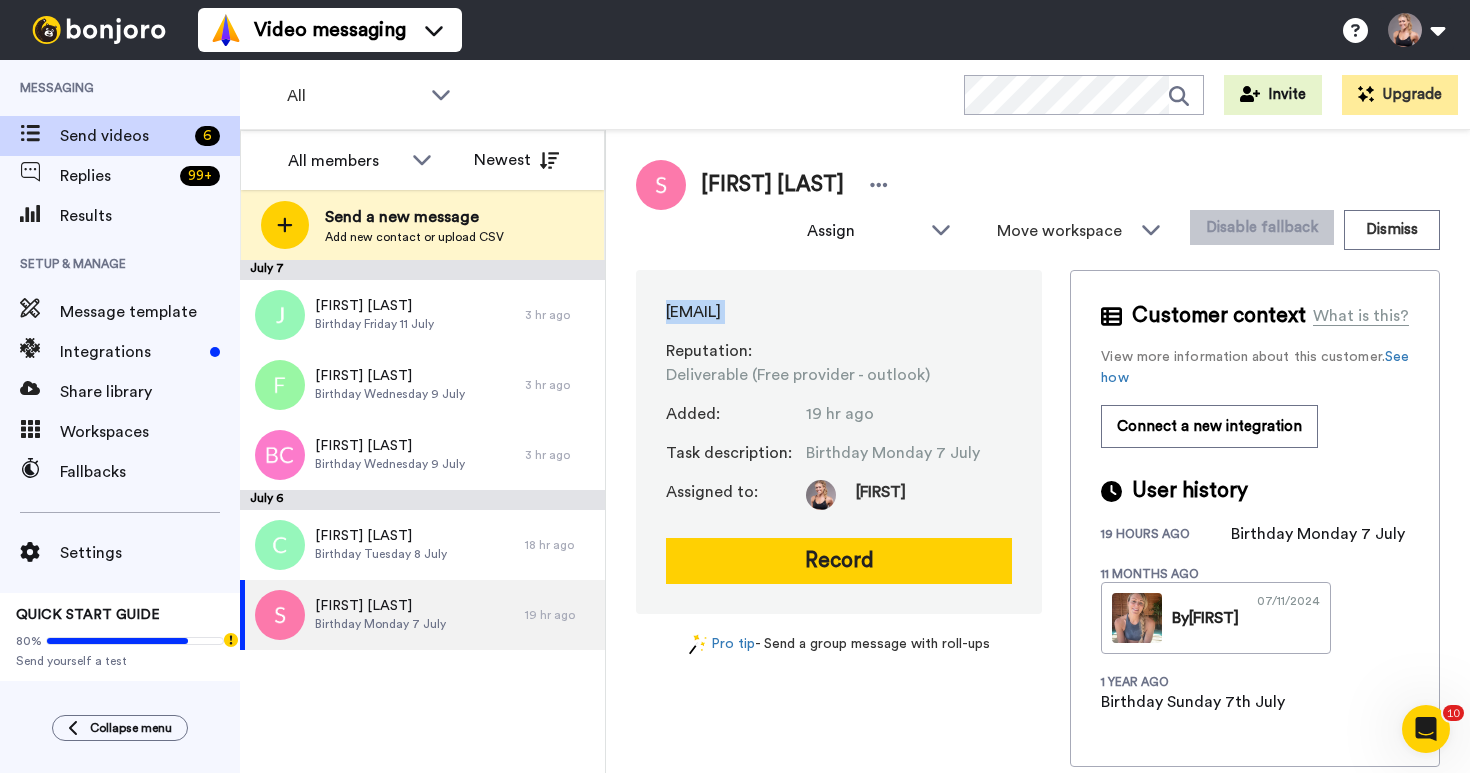 drag, startPoint x: 922, startPoint y: 312, endPoint x: 667, endPoint y: 284, distance: 256.53265 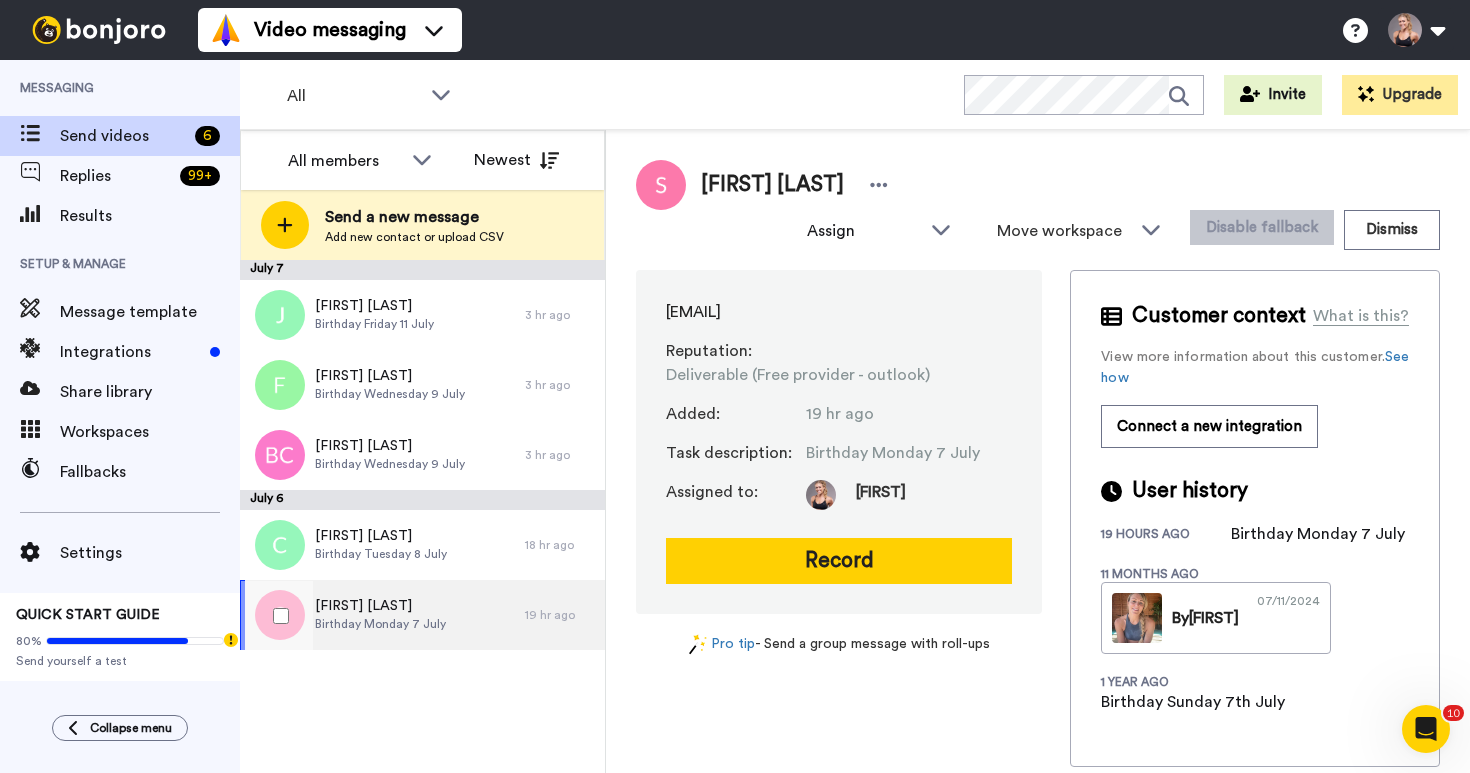 click on "Shayna Pearson Birthday Monday 7 July" at bounding box center (382, 615) 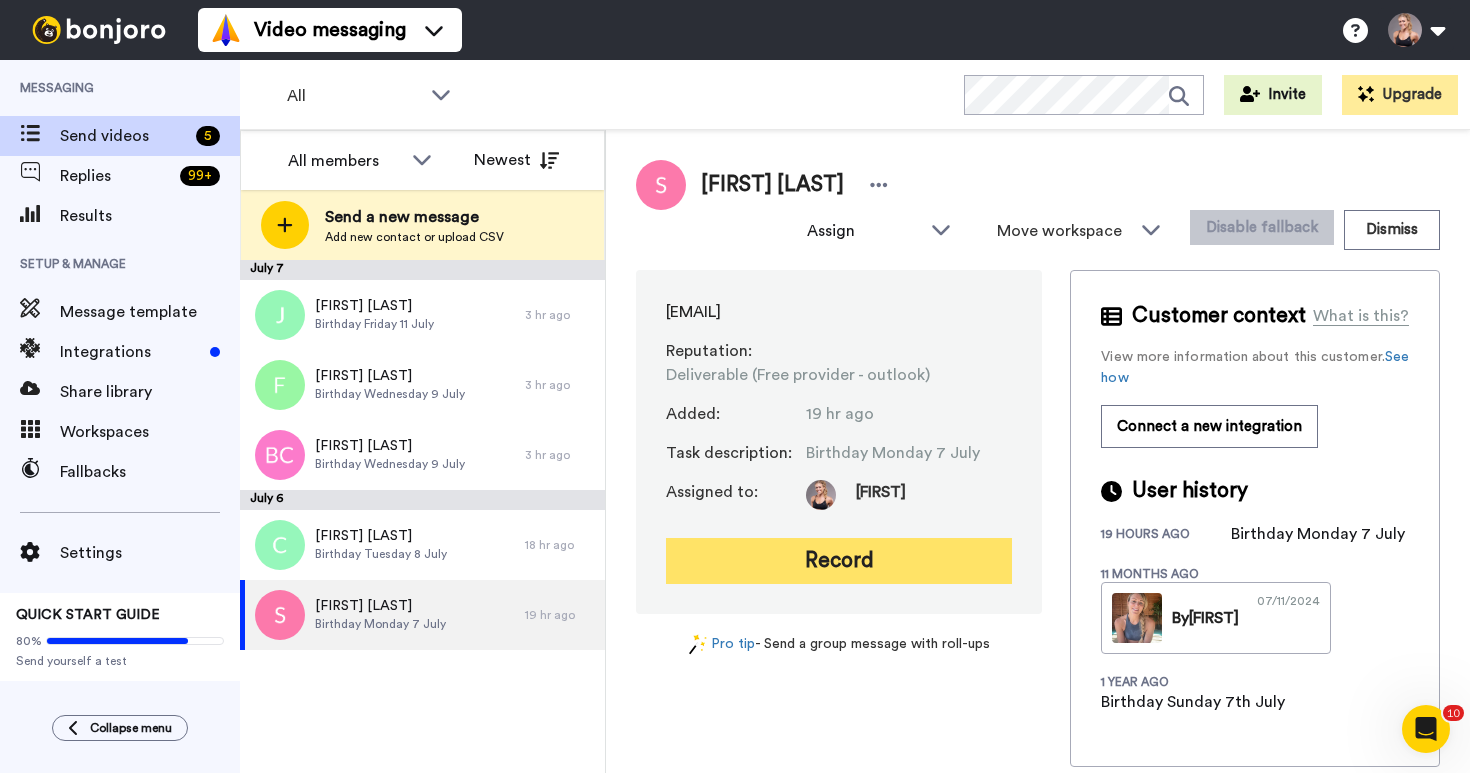 click on "Record" at bounding box center [839, 561] 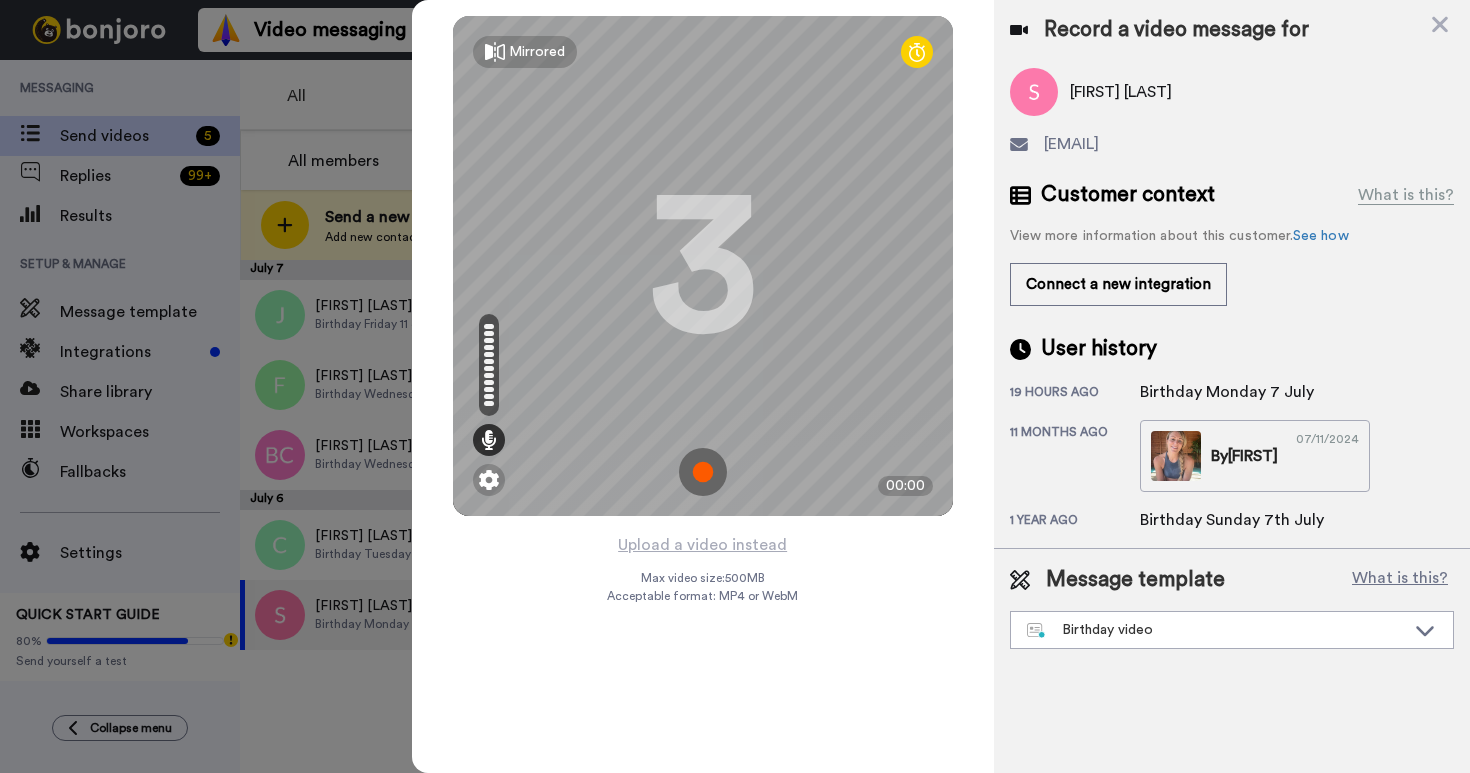 click at bounding box center (703, 472) 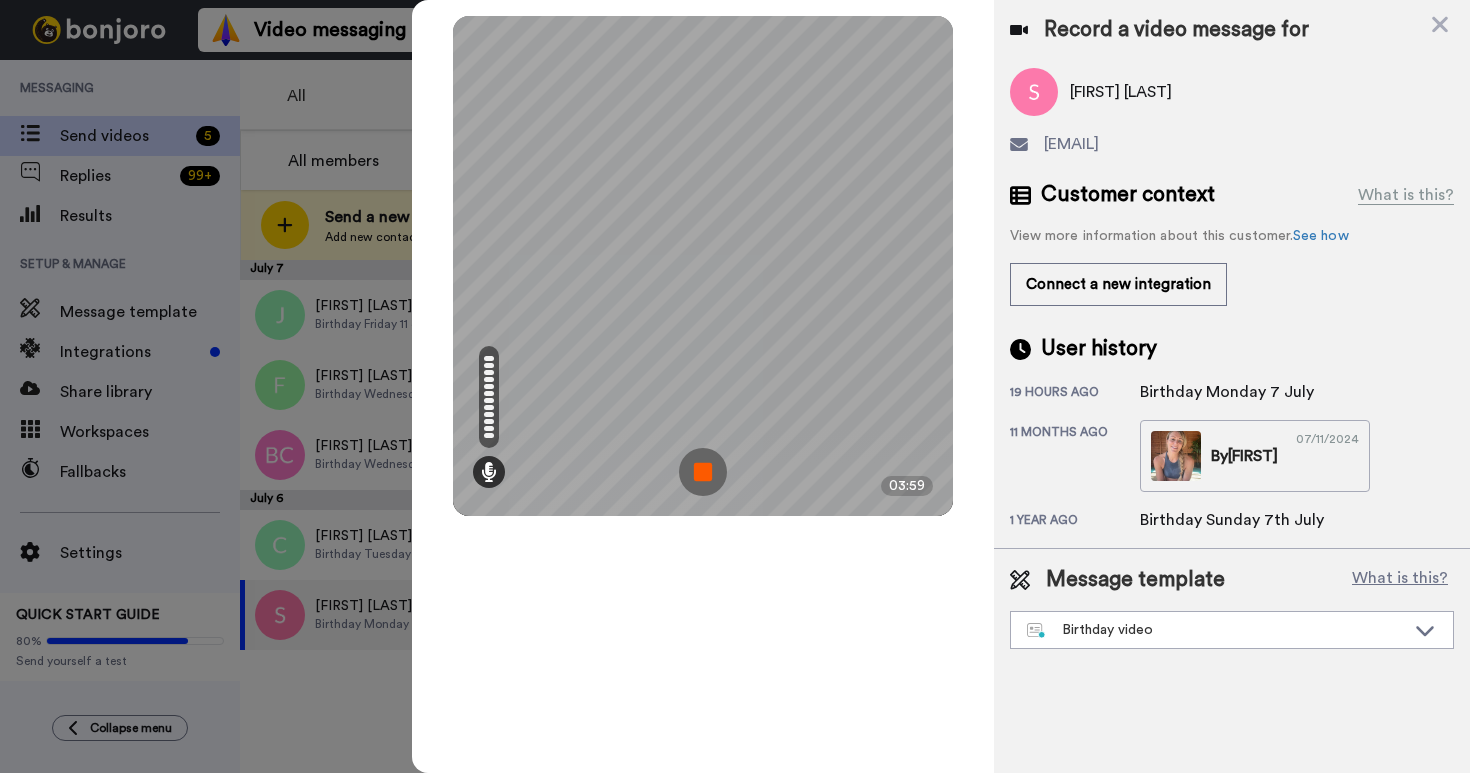 click at bounding box center [703, 472] 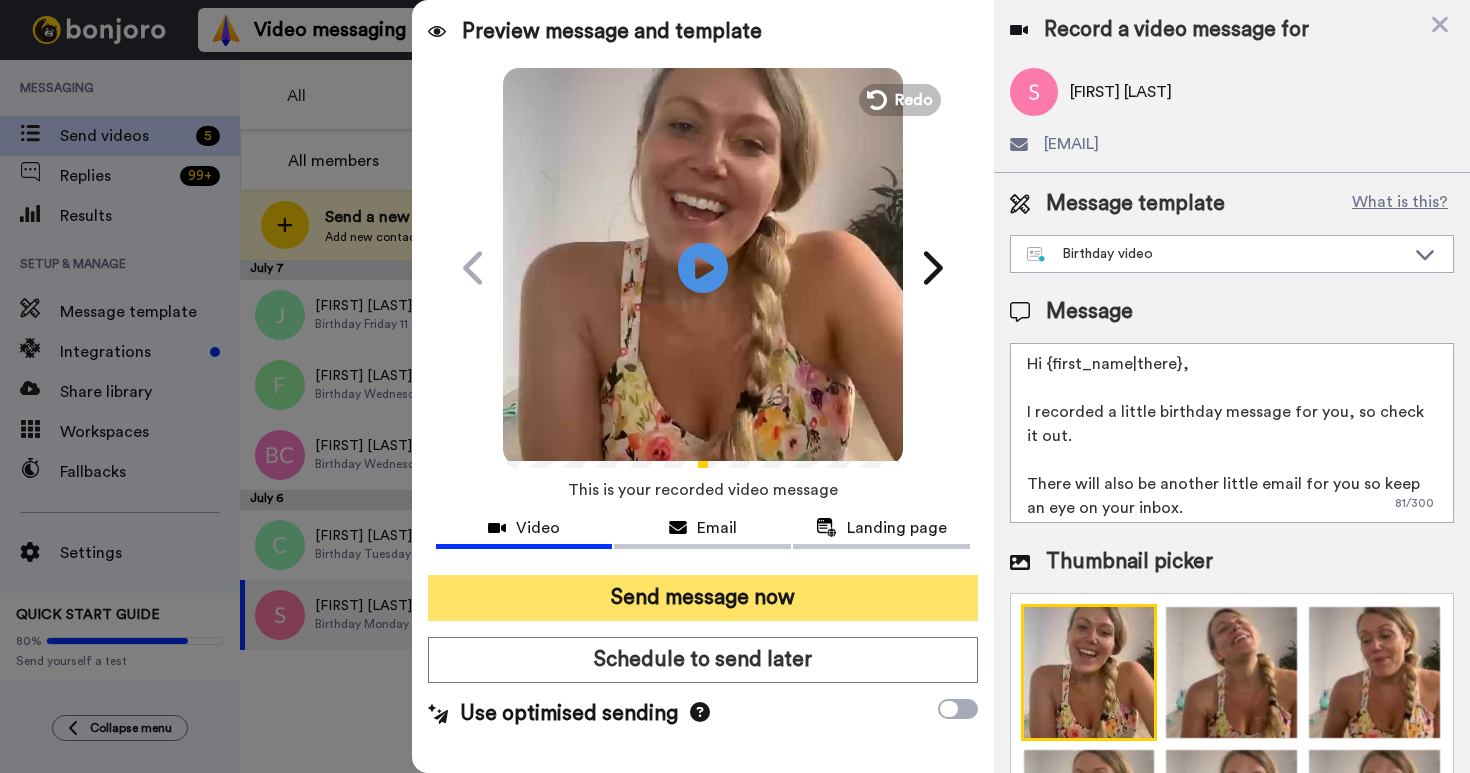click on "Send message now" at bounding box center [703, 598] 